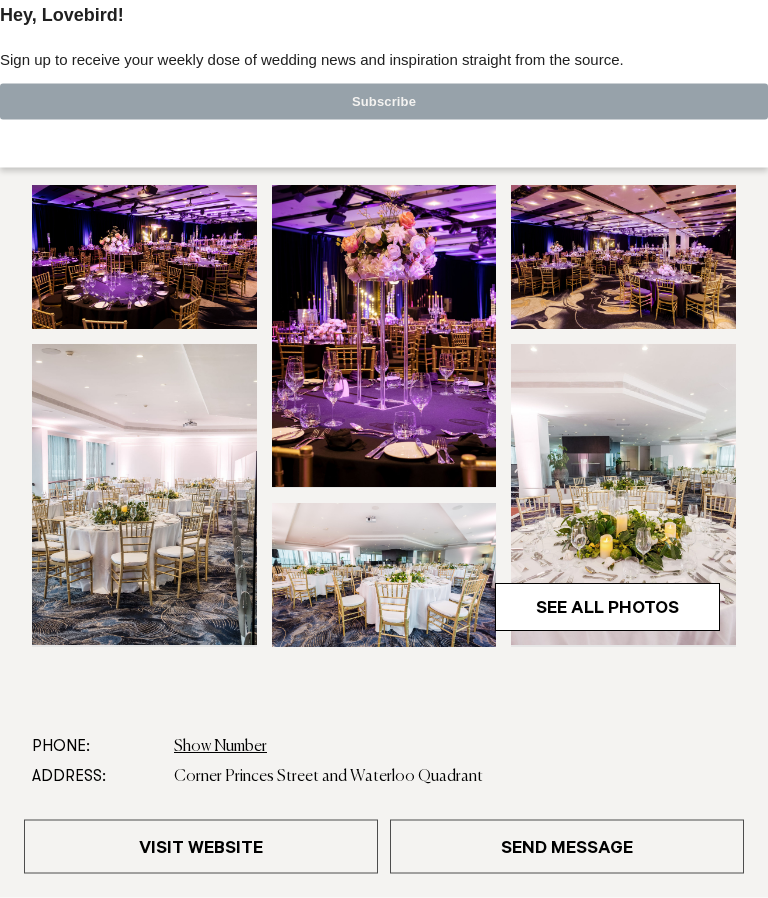 scroll, scrollTop: 0, scrollLeft: 0, axis: both 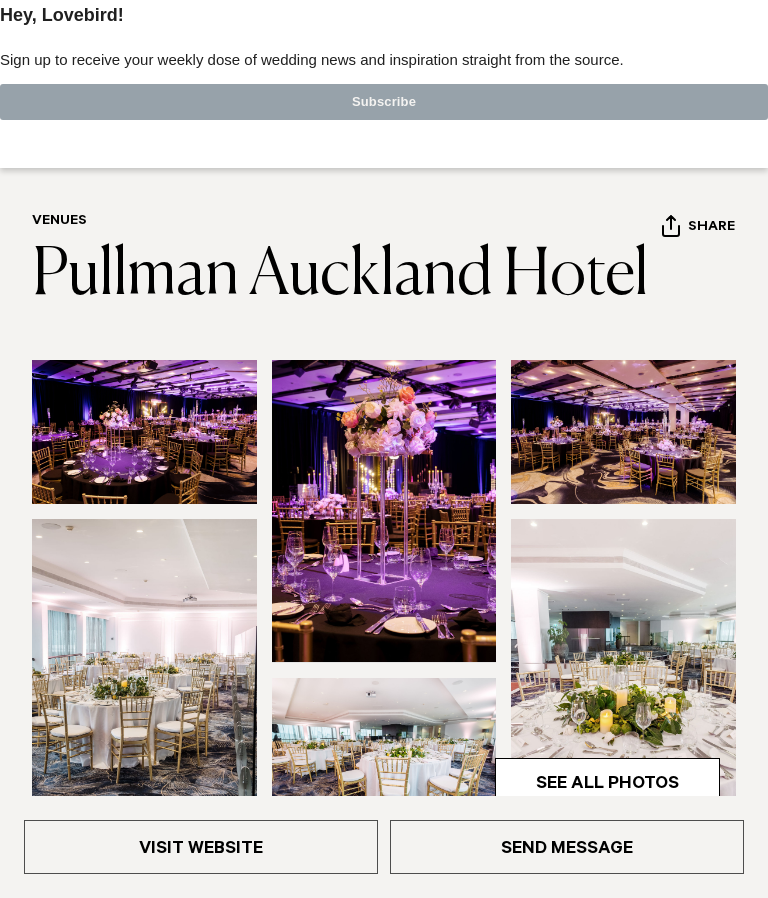 click at bounding box center (623, 669) 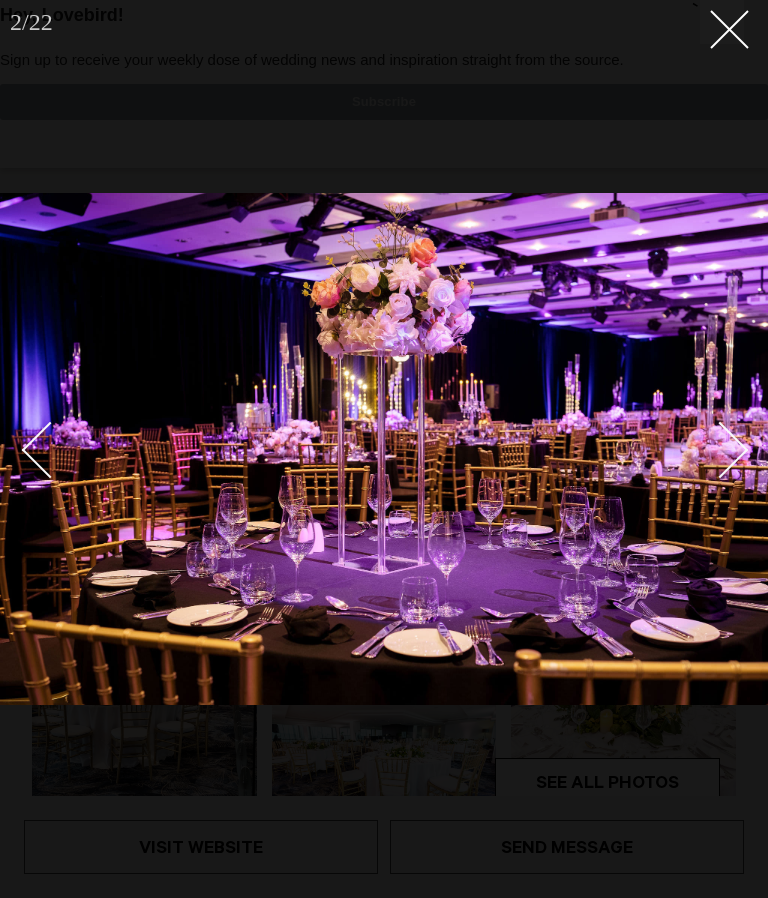 click at bounding box center [722, 22] 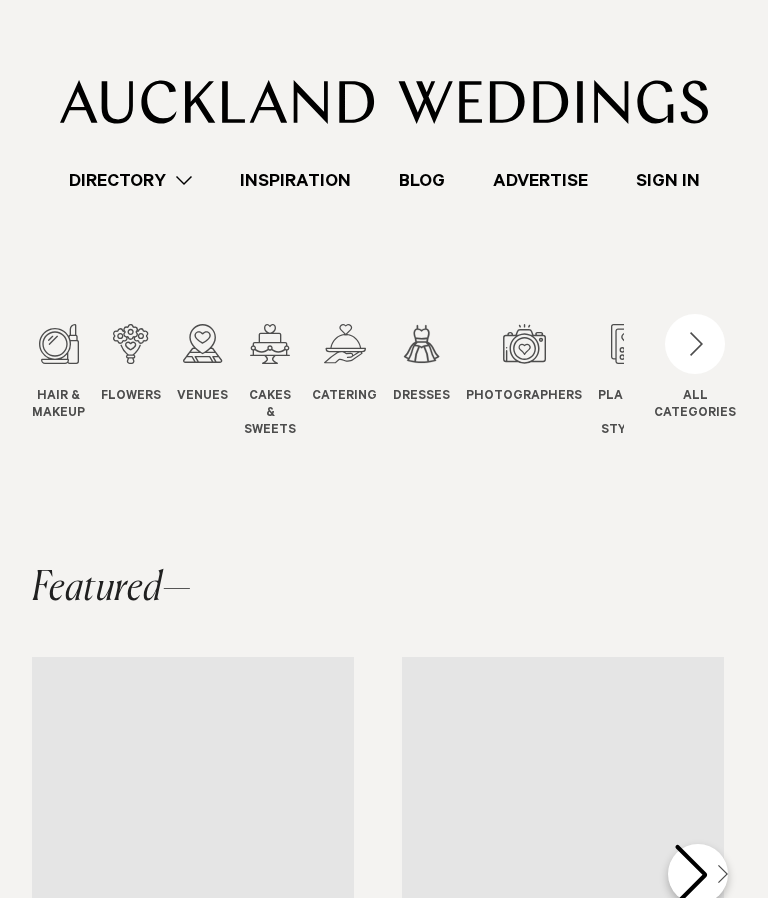 scroll, scrollTop: 0, scrollLeft: 0, axis: both 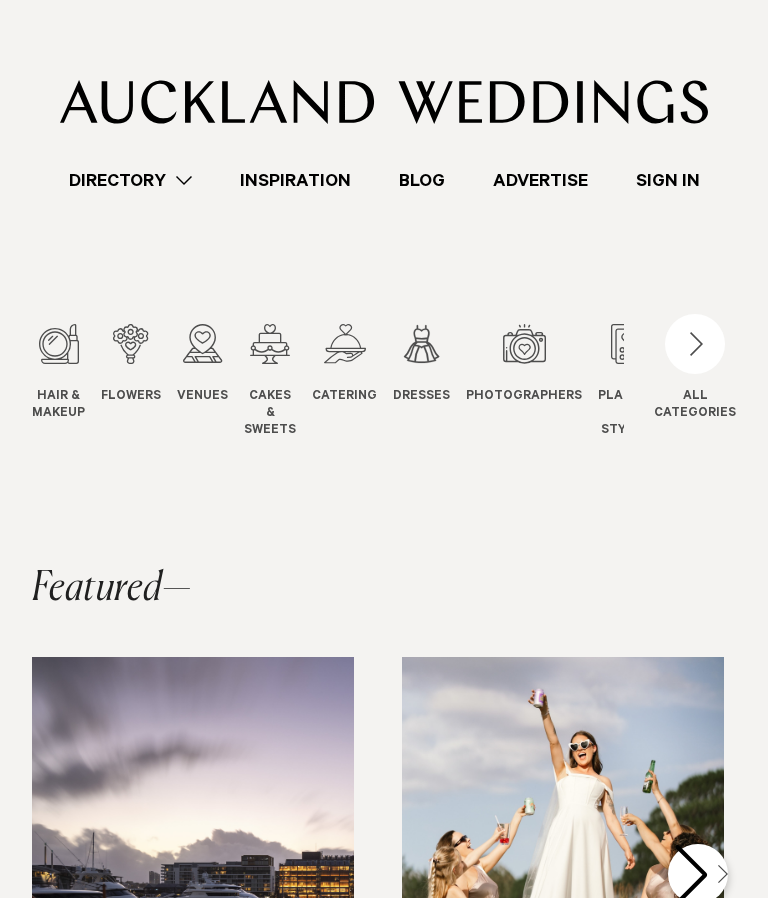 click at bounding box center [524, 344] 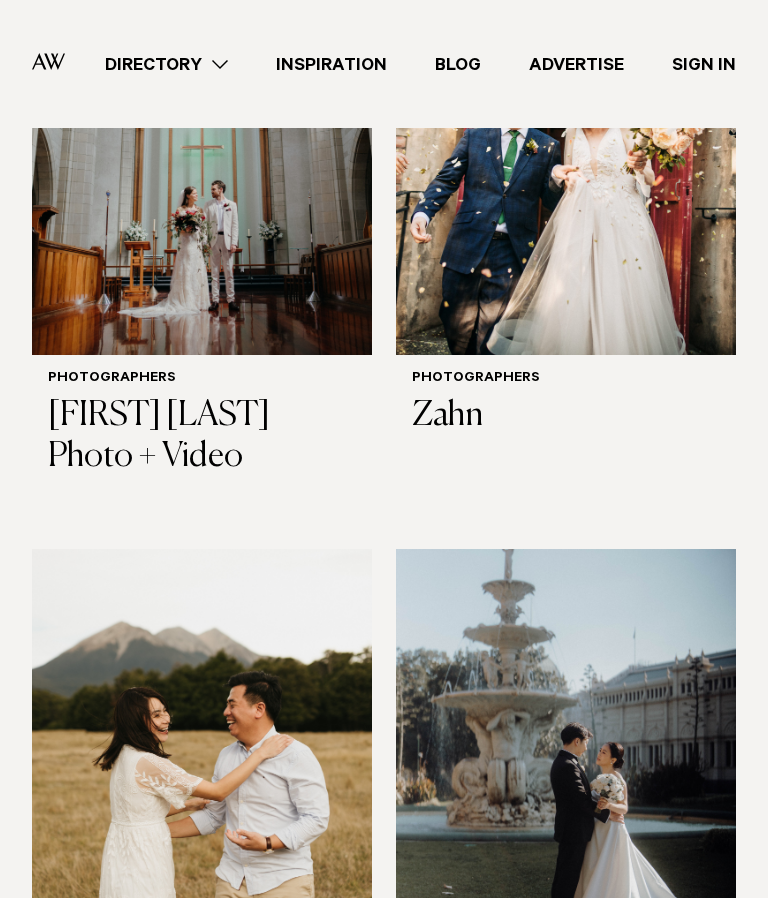scroll, scrollTop: 786, scrollLeft: 0, axis: vertical 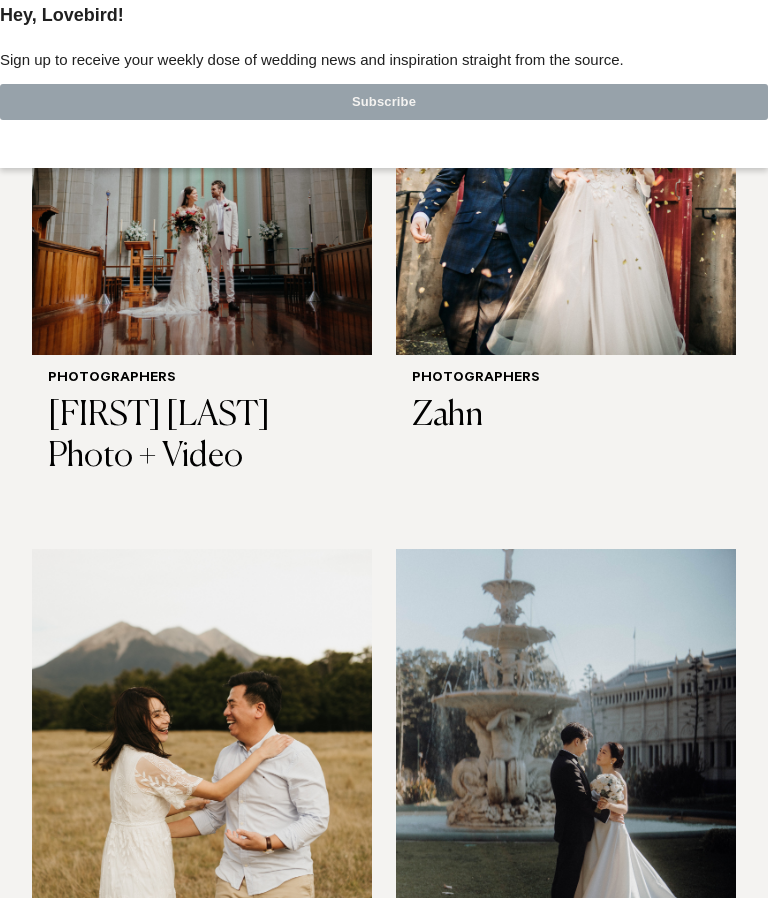 click on "[FIRST] [LAST] Photo + Video" at bounding box center [202, 437] 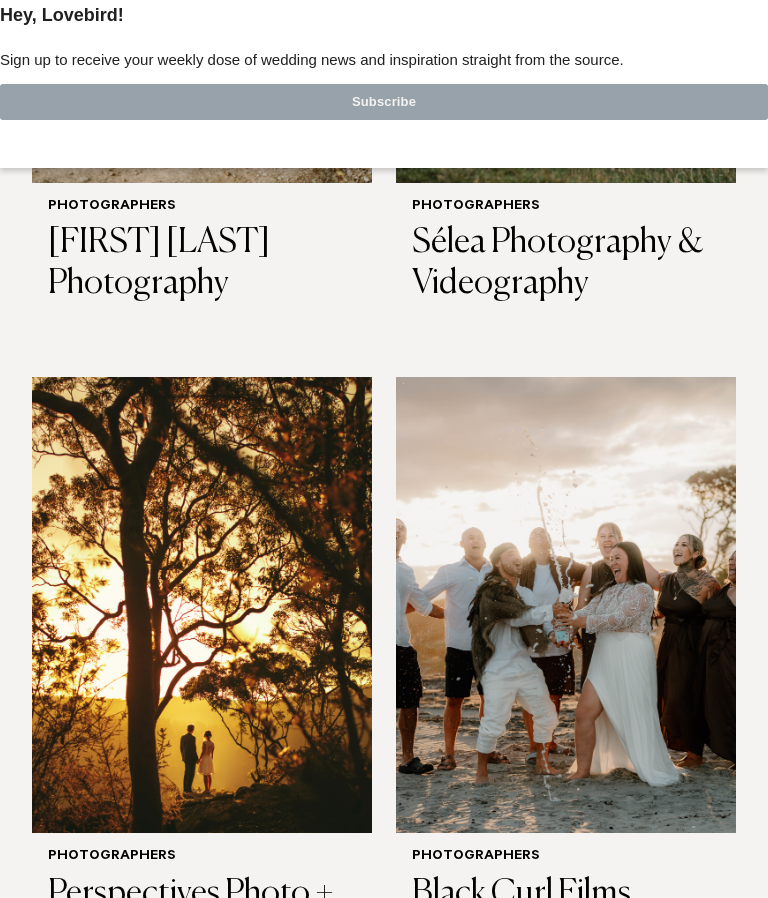scroll, scrollTop: 2911, scrollLeft: 0, axis: vertical 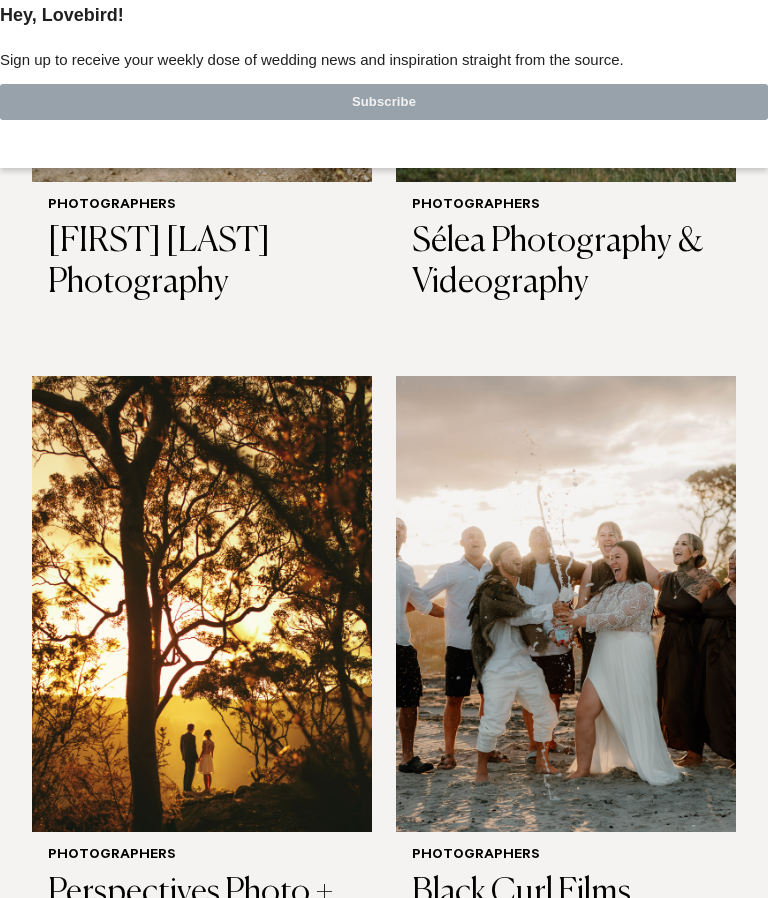 click at bounding box center [202, 604] 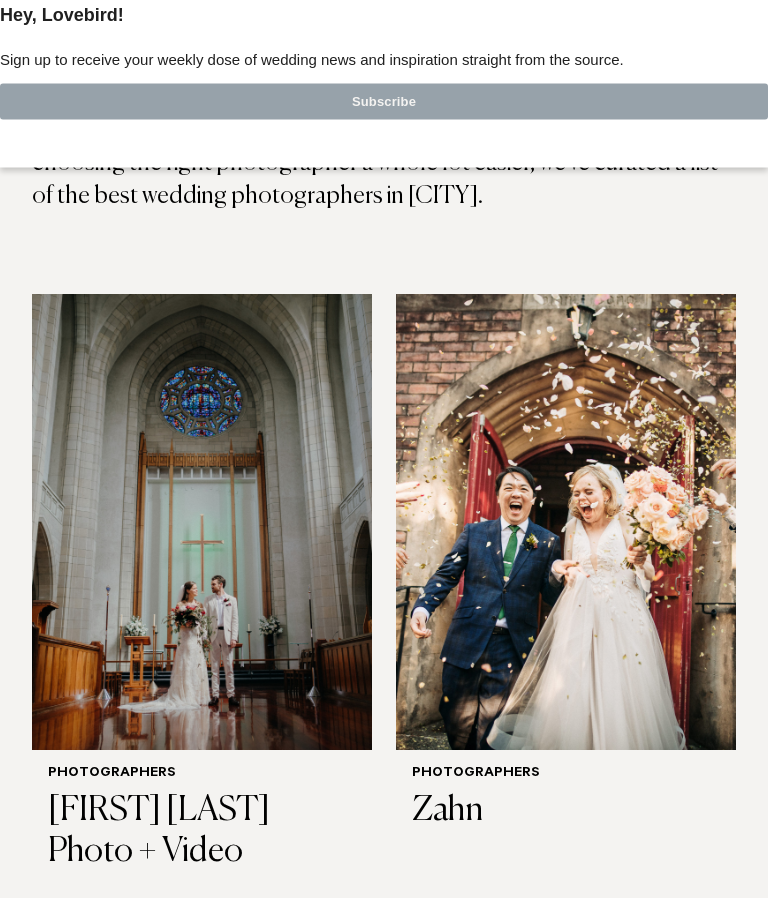 scroll, scrollTop: 405, scrollLeft: 0, axis: vertical 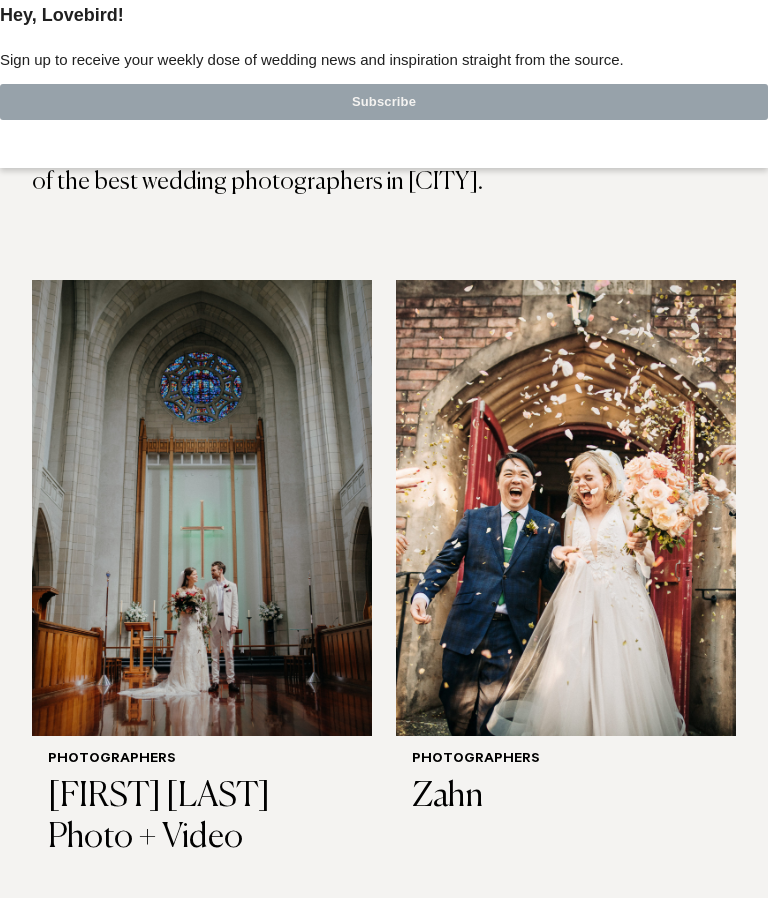 click at bounding box center [202, 508] 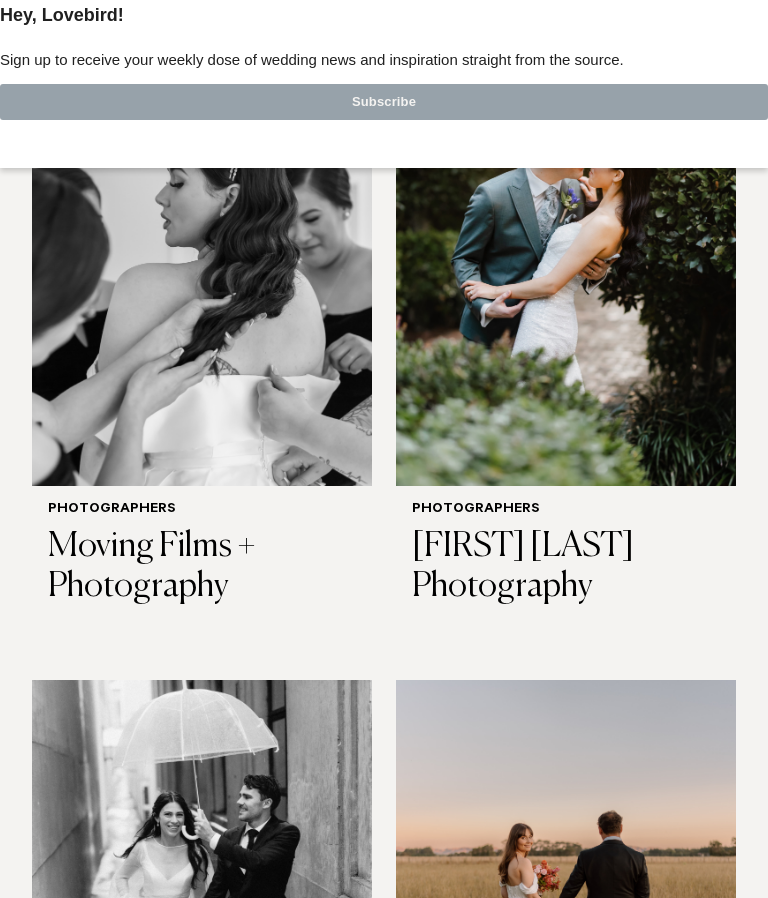 scroll, scrollTop: 7849, scrollLeft: 0, axis: vertical 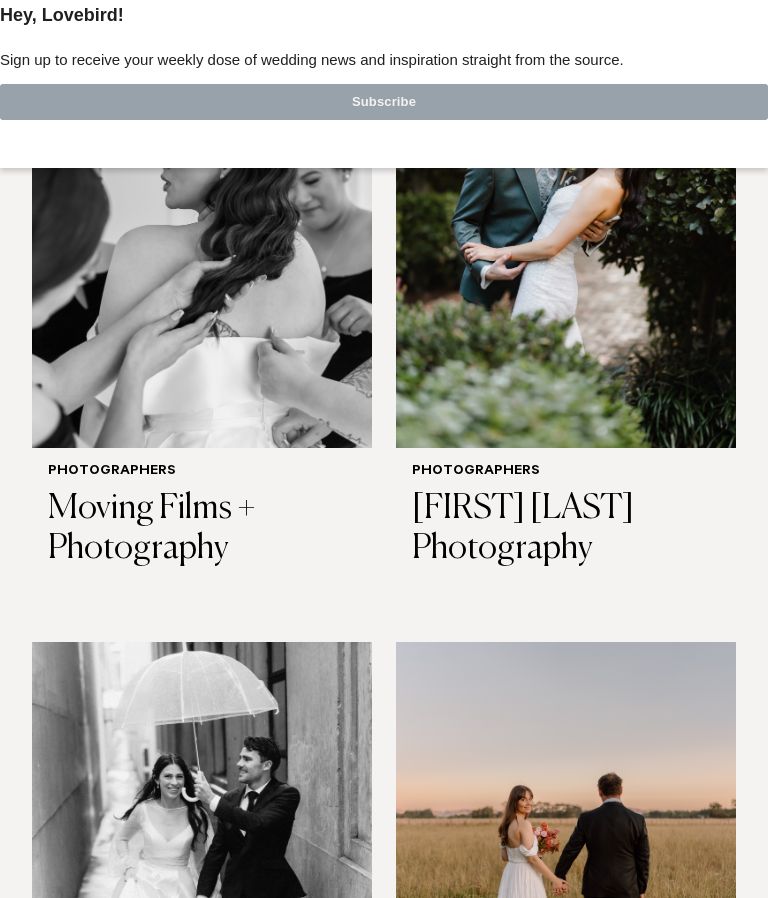 click on "Moving Films + Photography" at bounding box center (202, 530) 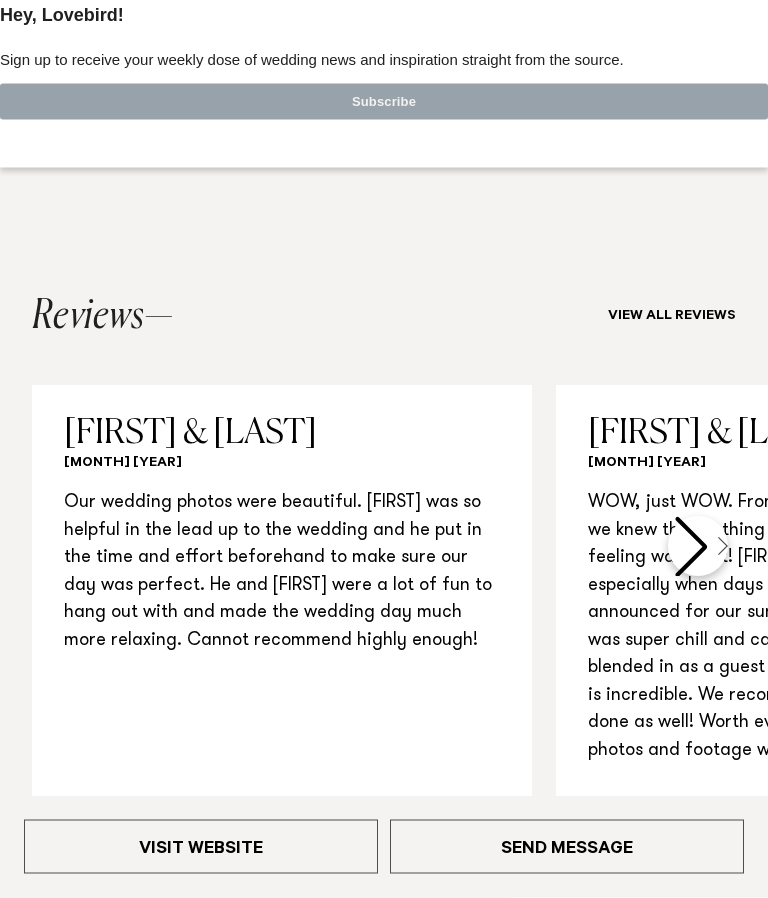 scroll, scrollTop: 2134, scrollLeft: 0, axis: vertical 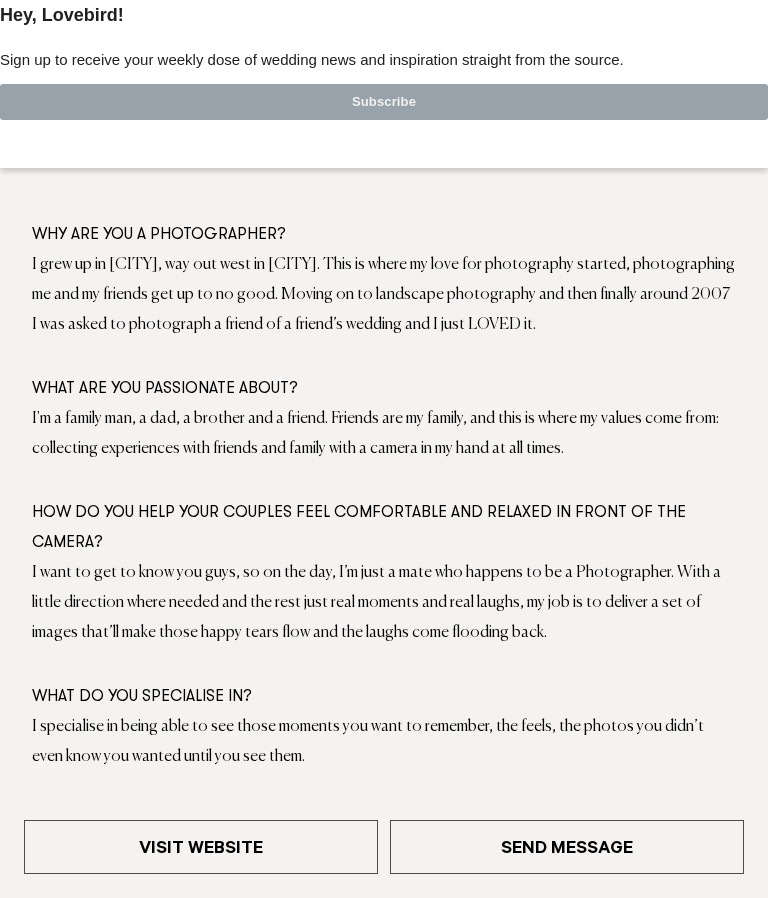 click on "Visit Website" at bounding box center (201, 847) 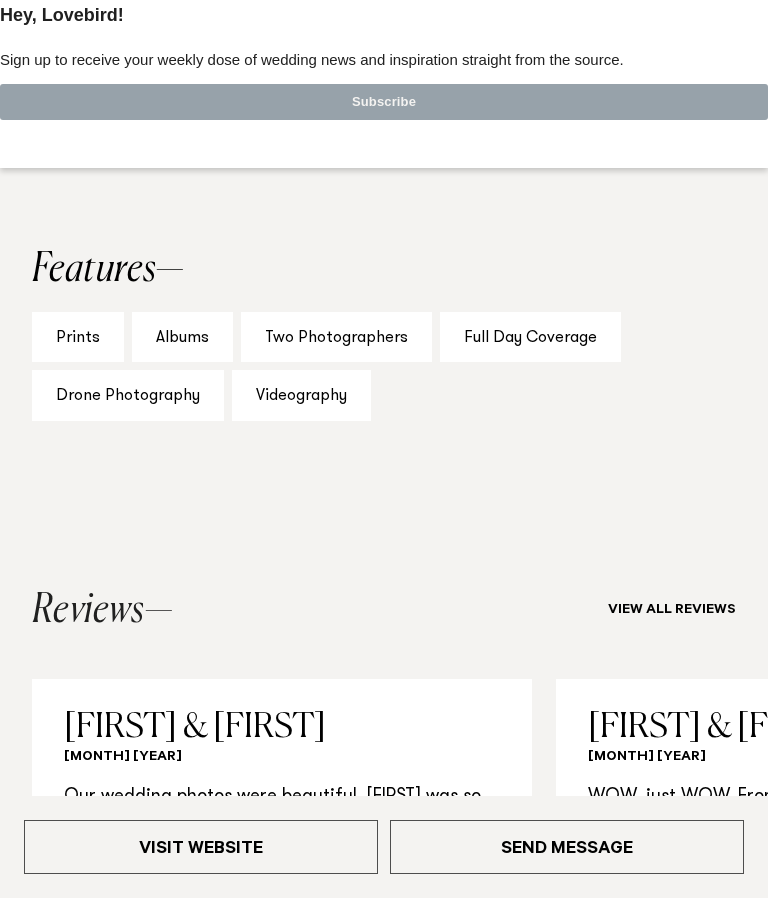 scroll, scrollTop: 1891, scrollLeft: 0, axis: vertical 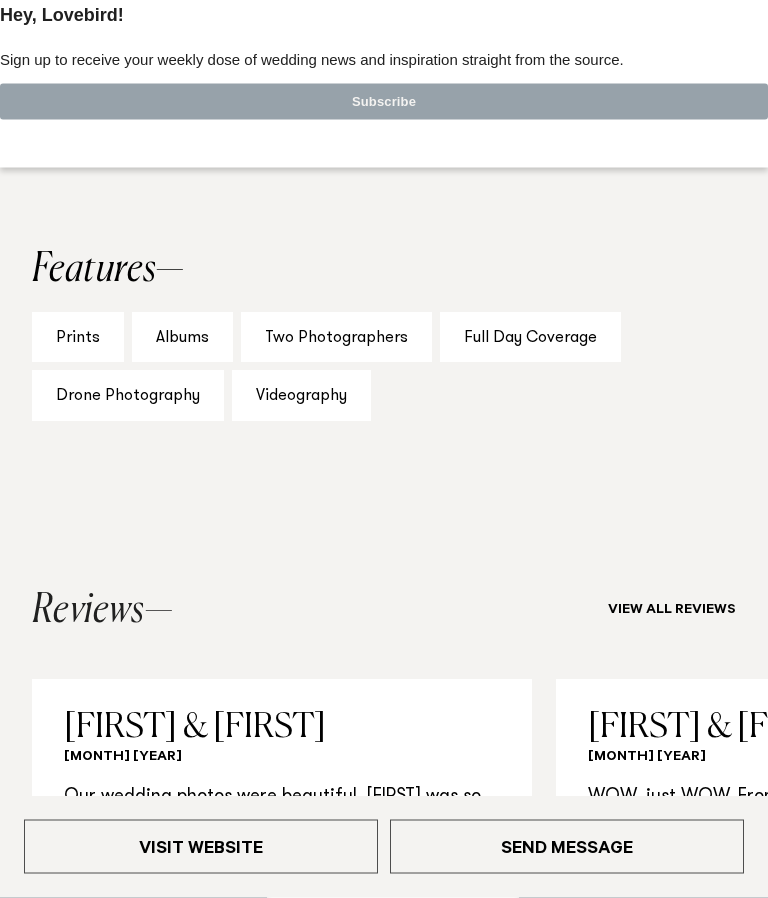 click on "Two Photographers" at bounding box center [336, 338] 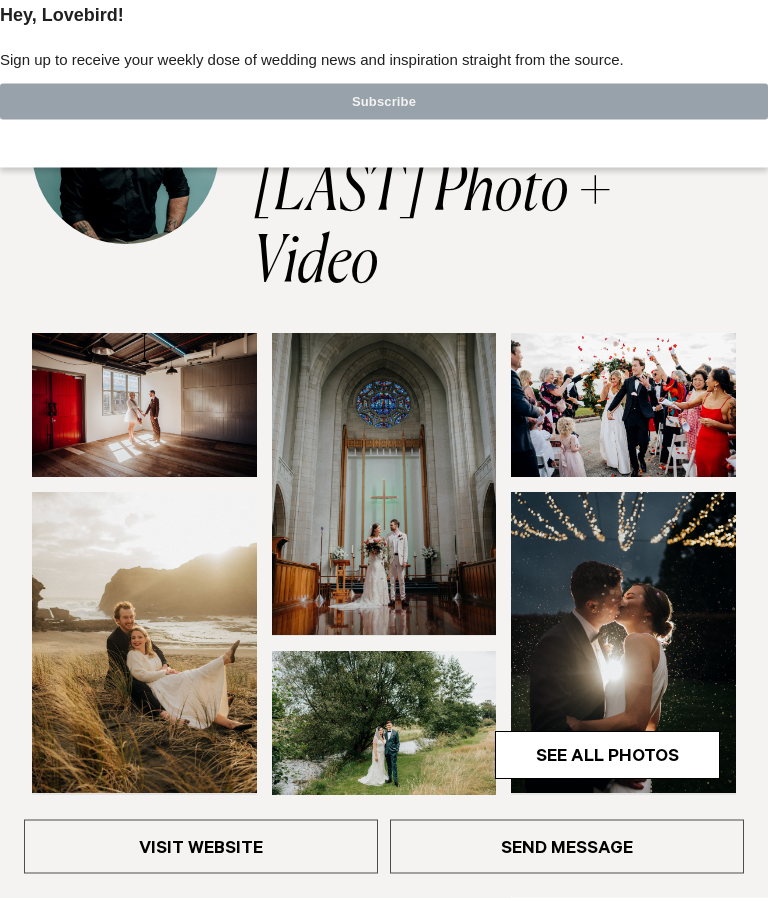 scroll, scrollTop: 0, scrollLeft: 0, axis: both 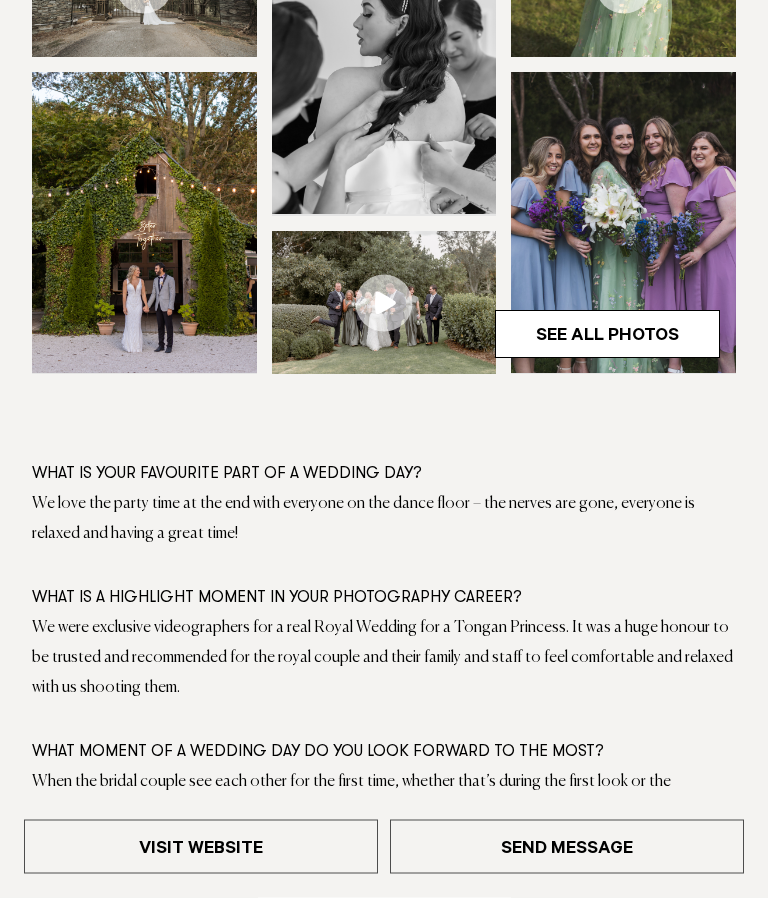 click on "Visit Website" at bounding box center [201, 847] 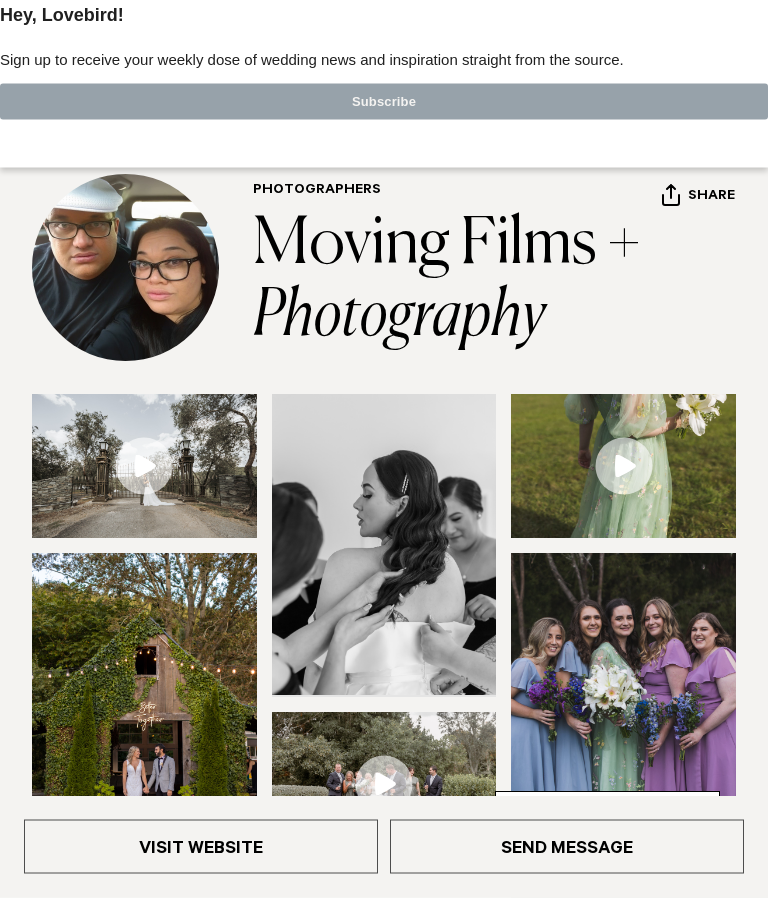 scroll, scrollTop: 0, scrollLeft: 0, axis: both 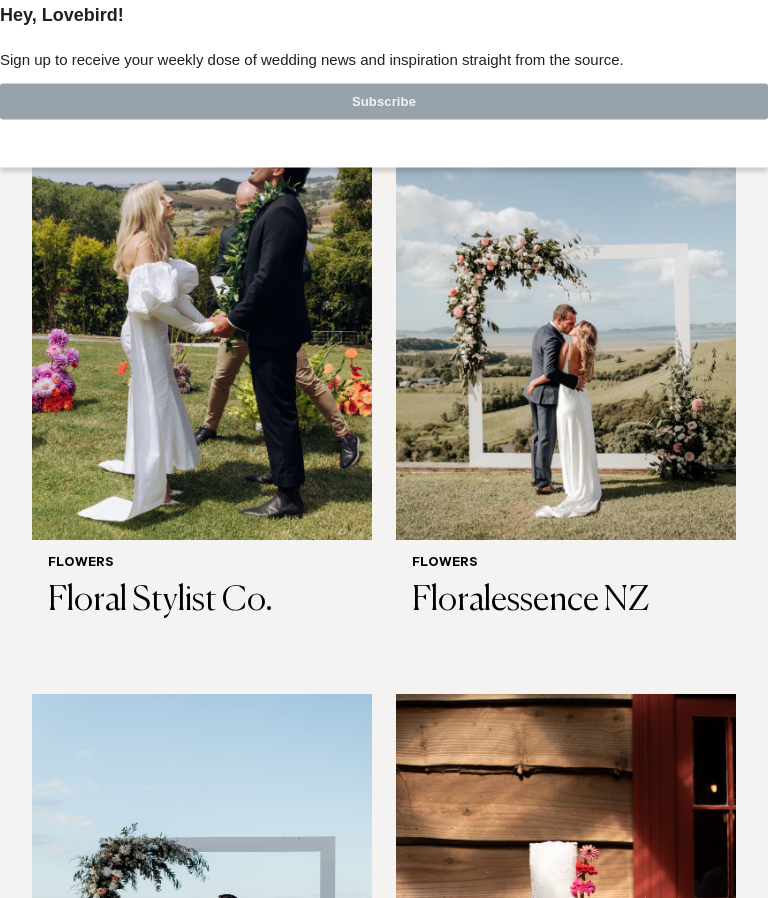 click on "Floral Stylist Co." at bounding box center [202, 602] 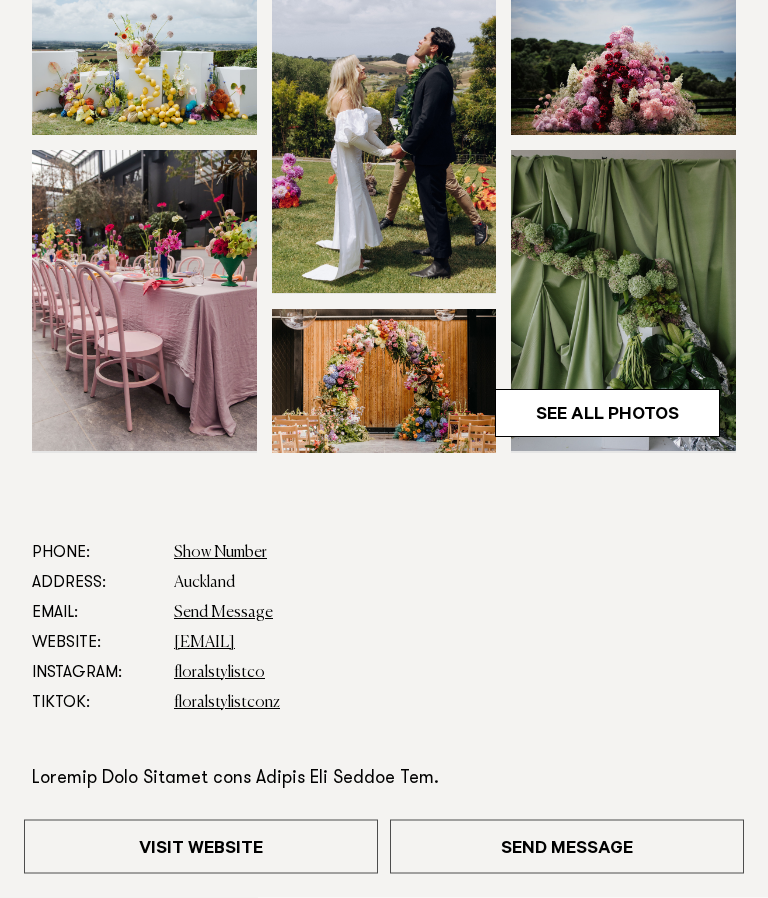 scroll, scrollTop: 370, scrollLeft: 0, axis: vertical 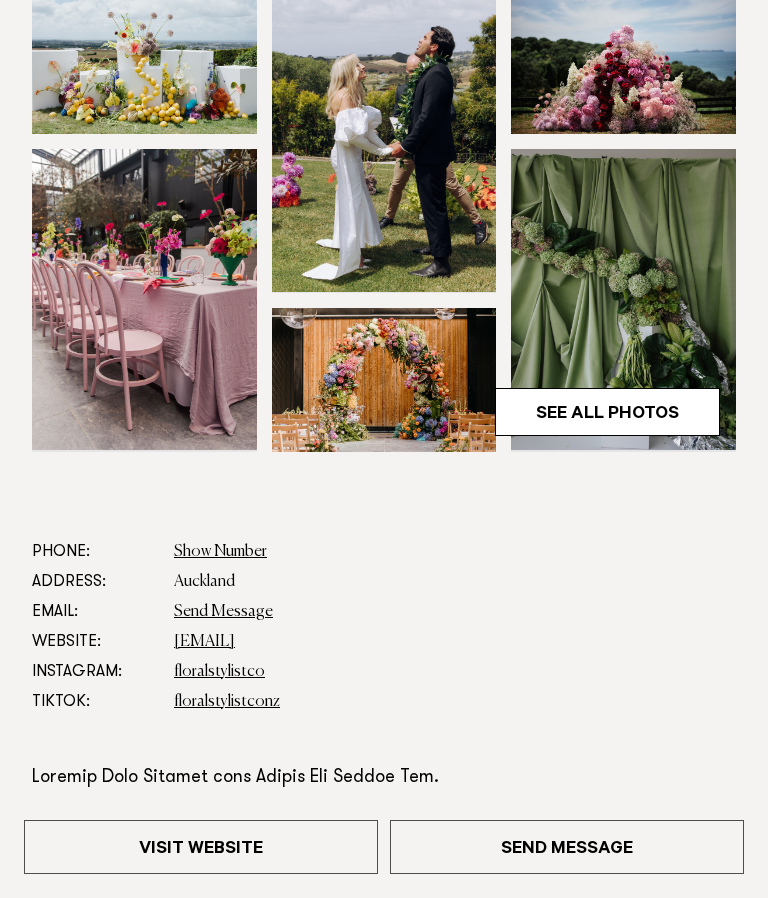click on "Visit Website" at bounding box center (201, 847) 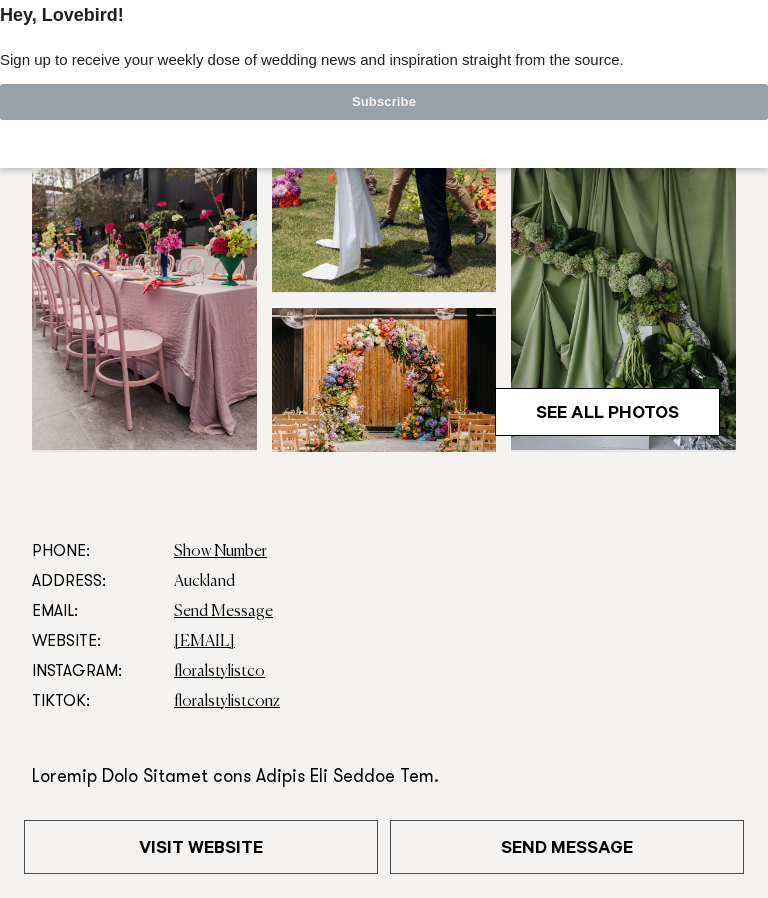 scroll, scrollTop: 414, scrollLeft: 0, axis: vertical 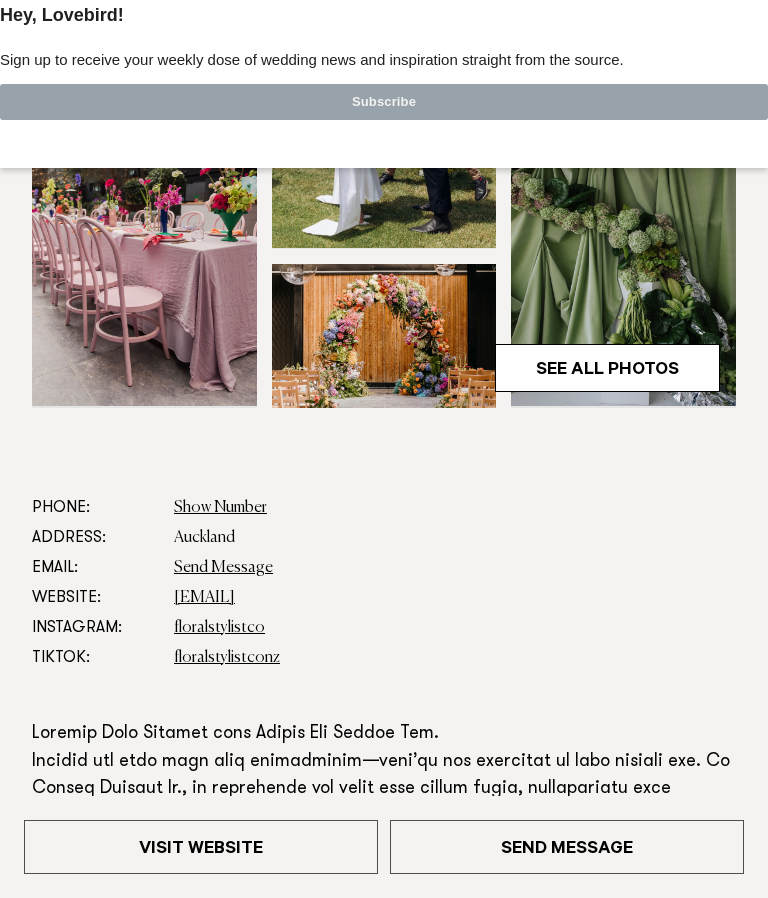 click on "Website:" at bounding box center [95, 598] 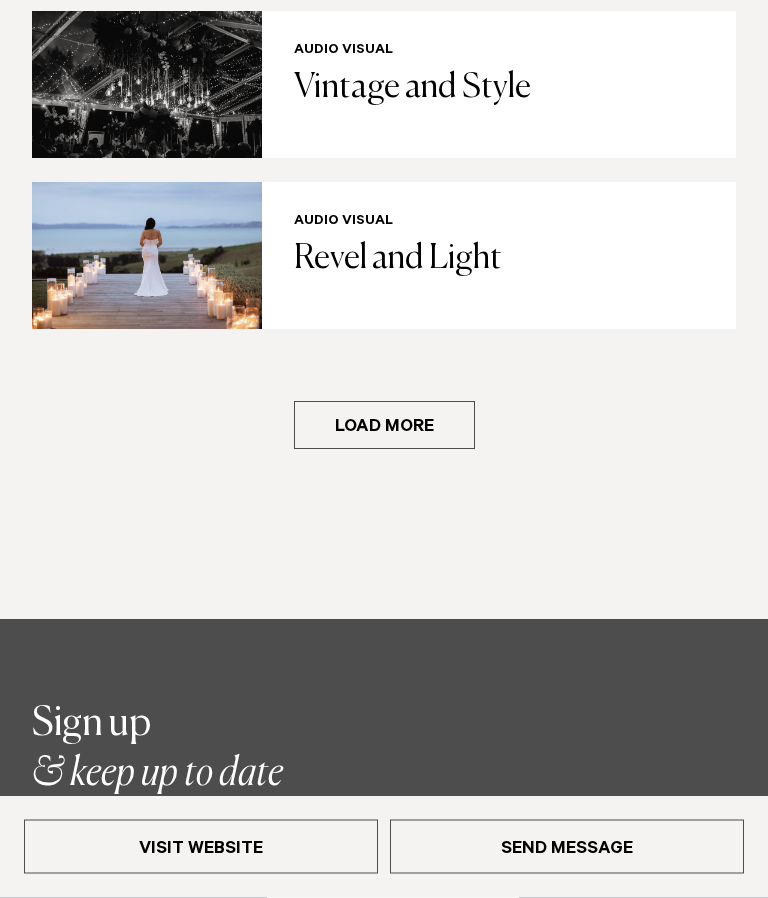 scroll, scrollTop: 2368, scrollLeft: 0, axis: vertical 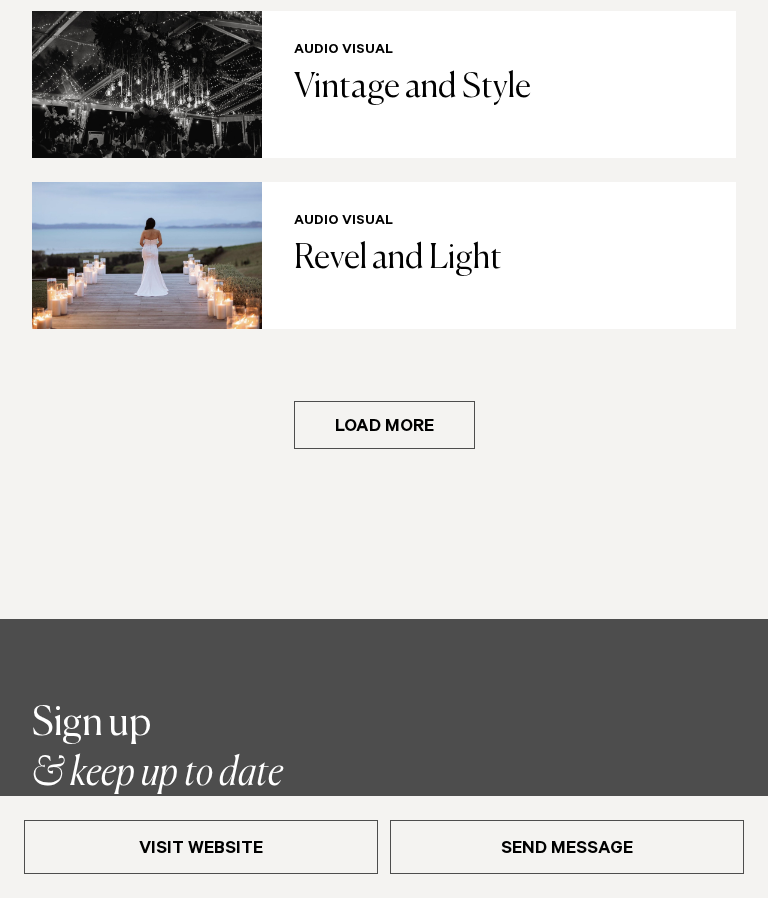 click on "Revel and Light" at bounding box center (499, 259) 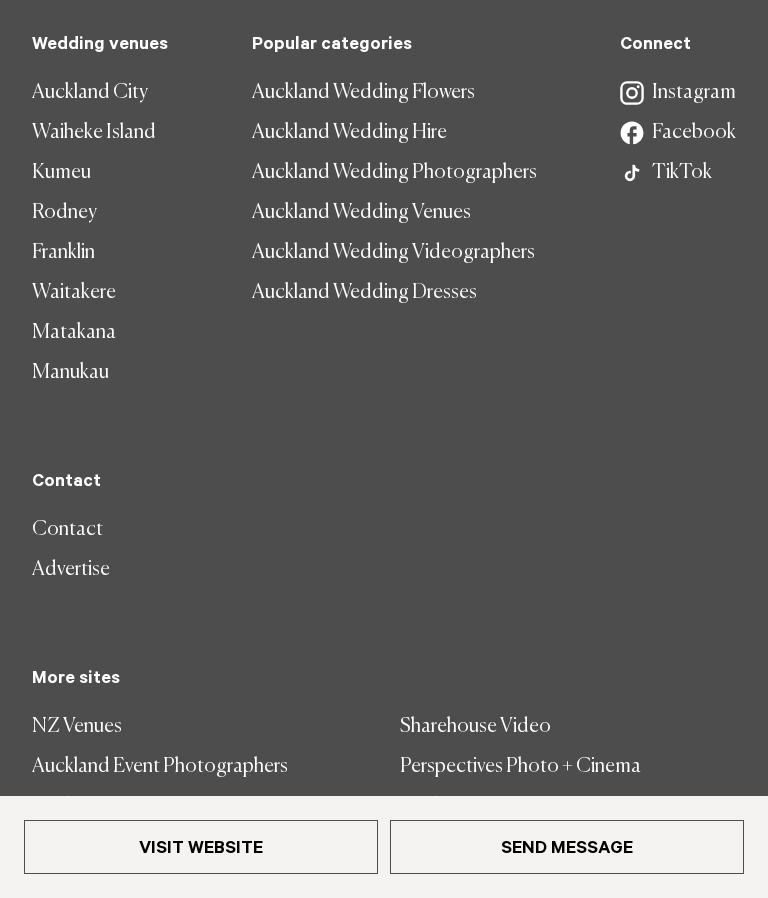 scroll, scrollTop: 3650, scrollLeft: 0, axis: vertical 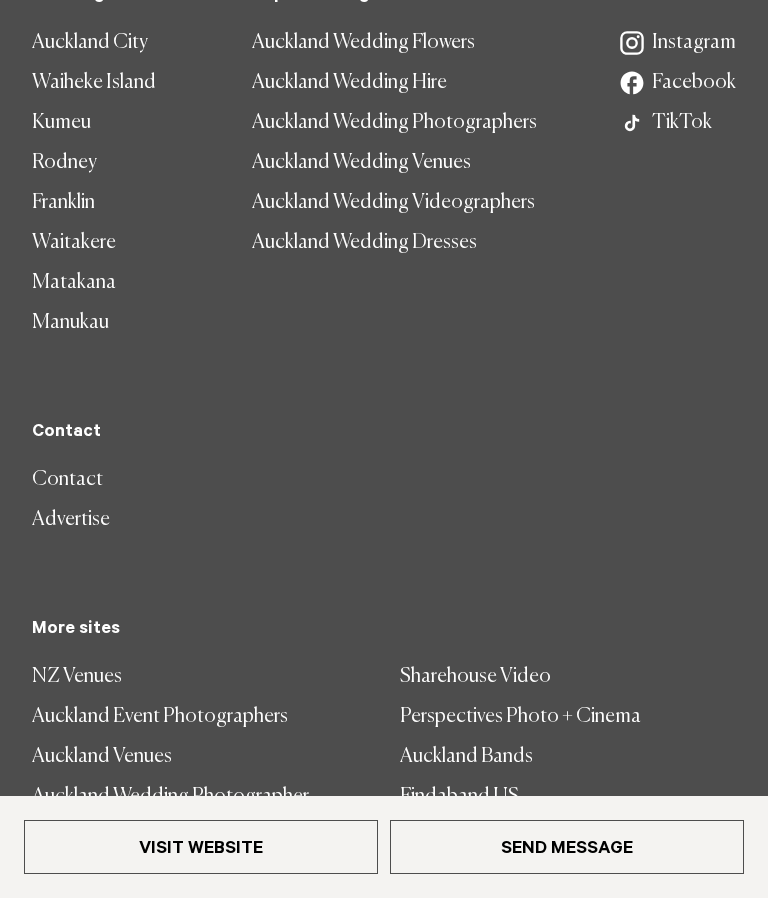 click on "Auckland Wedding Photographer" at bounding box center (200, 797) 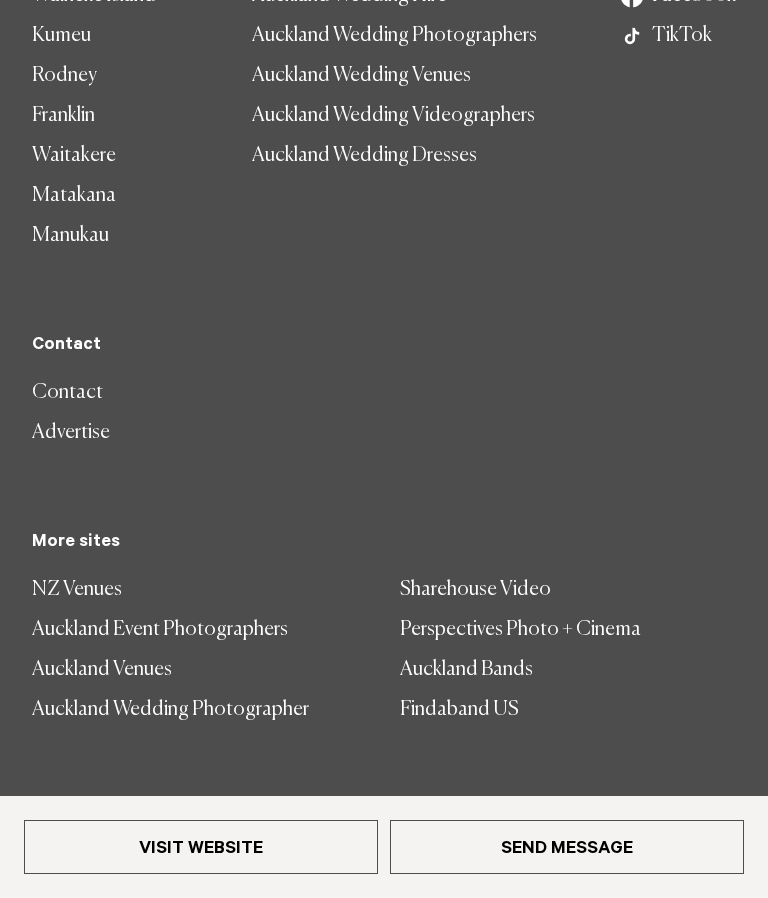 click on "NZ Venues" at bounding box center (200, 590) 